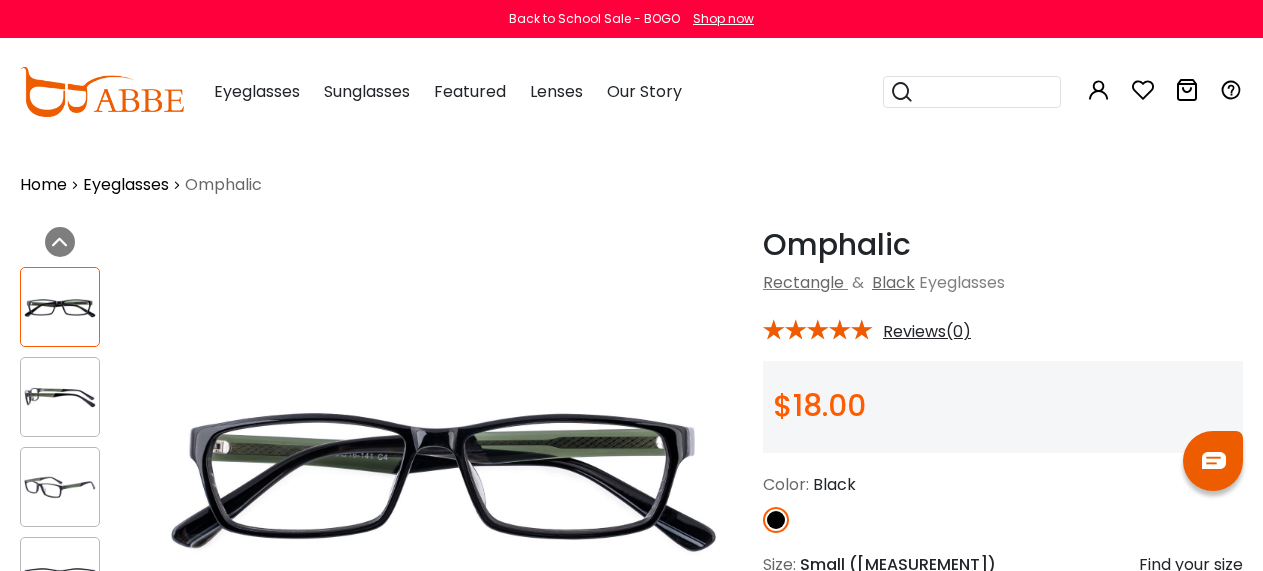 scroll, scrollTop: 40, scrollLeft: 0, axis: vertical 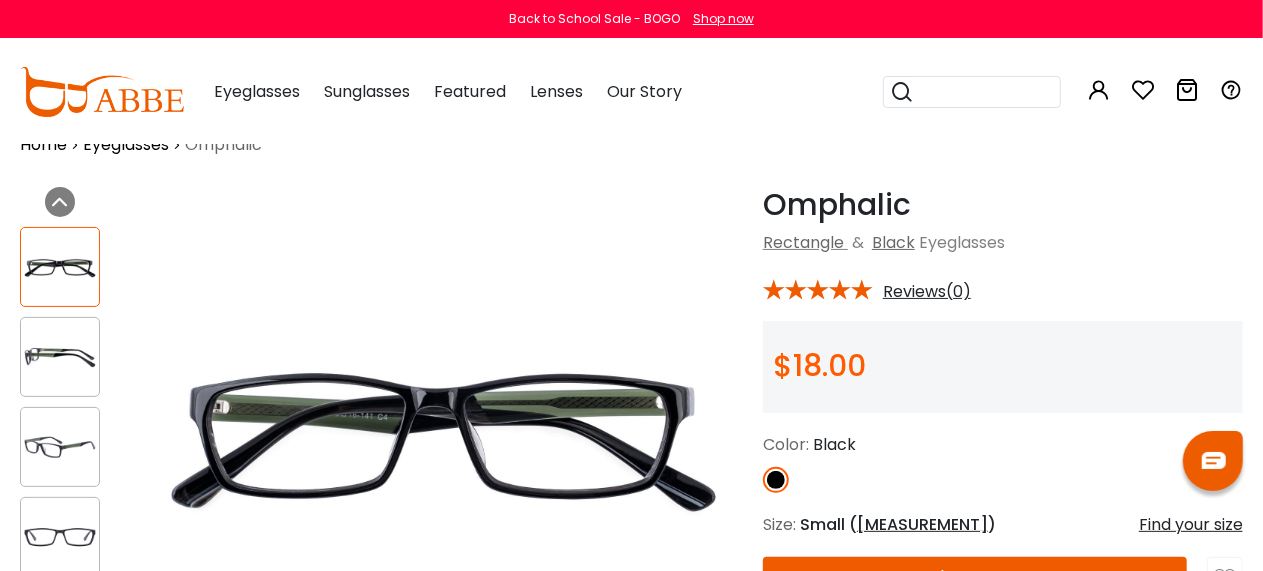 click at bounding box center (60, 357) 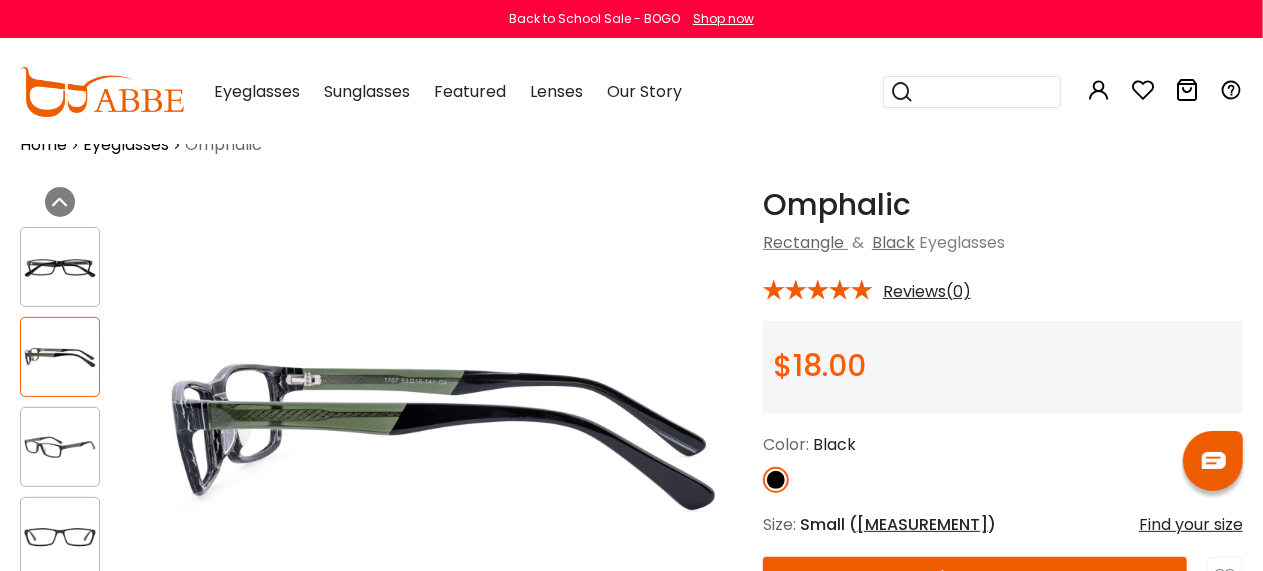 click at bounding box center [443, 436] 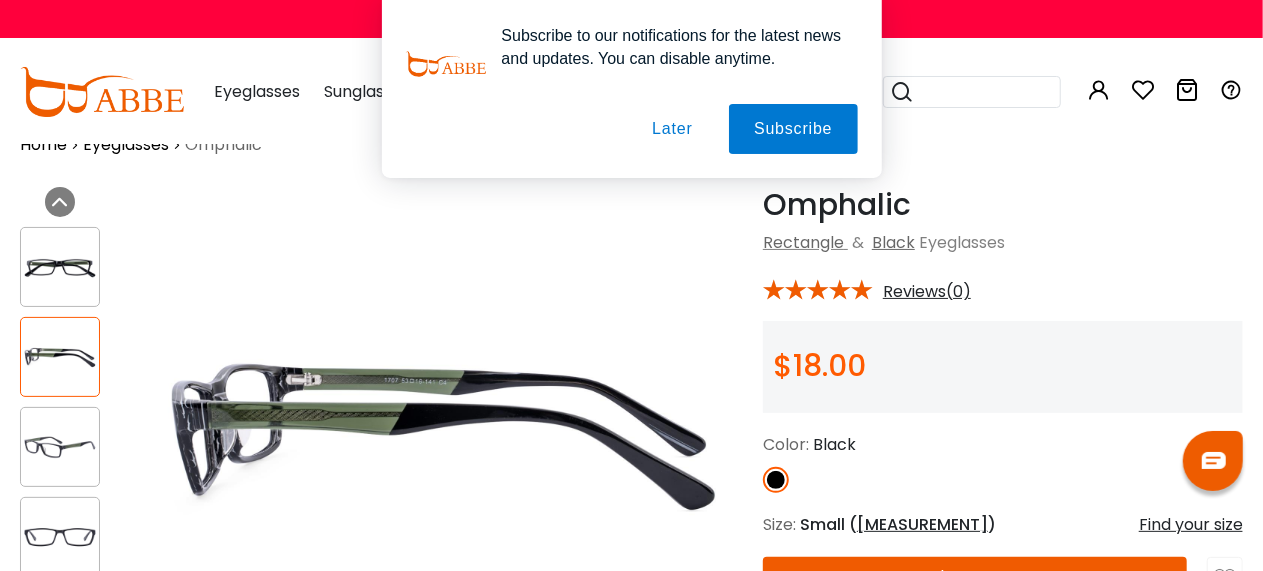 click on "Later" at bounding box center (0, 0) 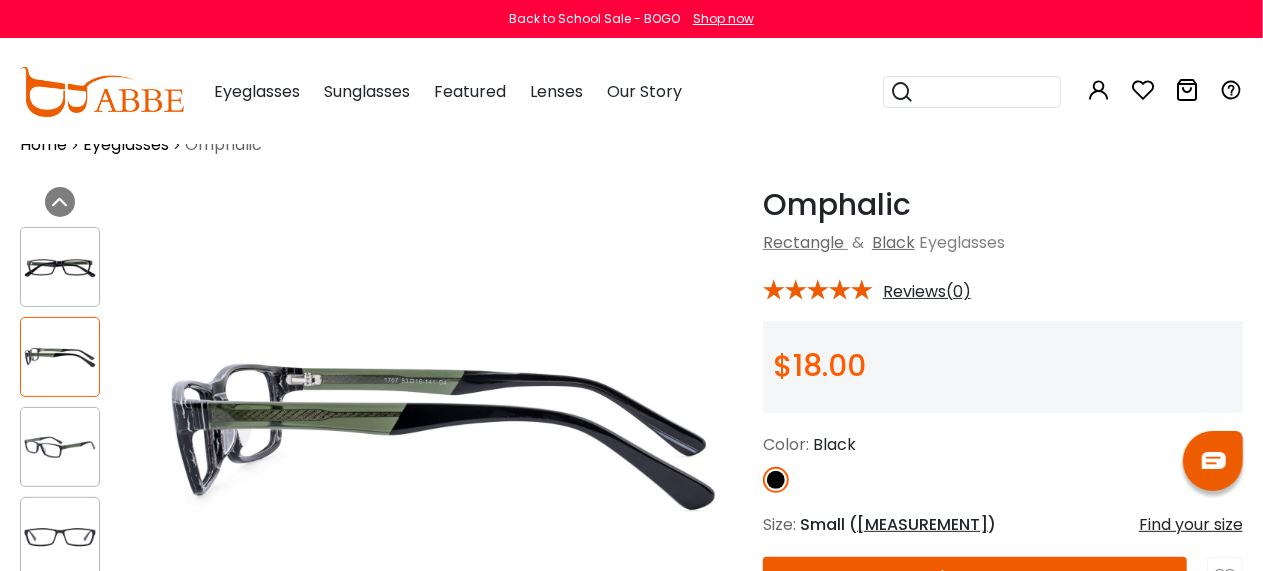 scroll, scrollTop: 0, scrollLeft: 0, axis: both 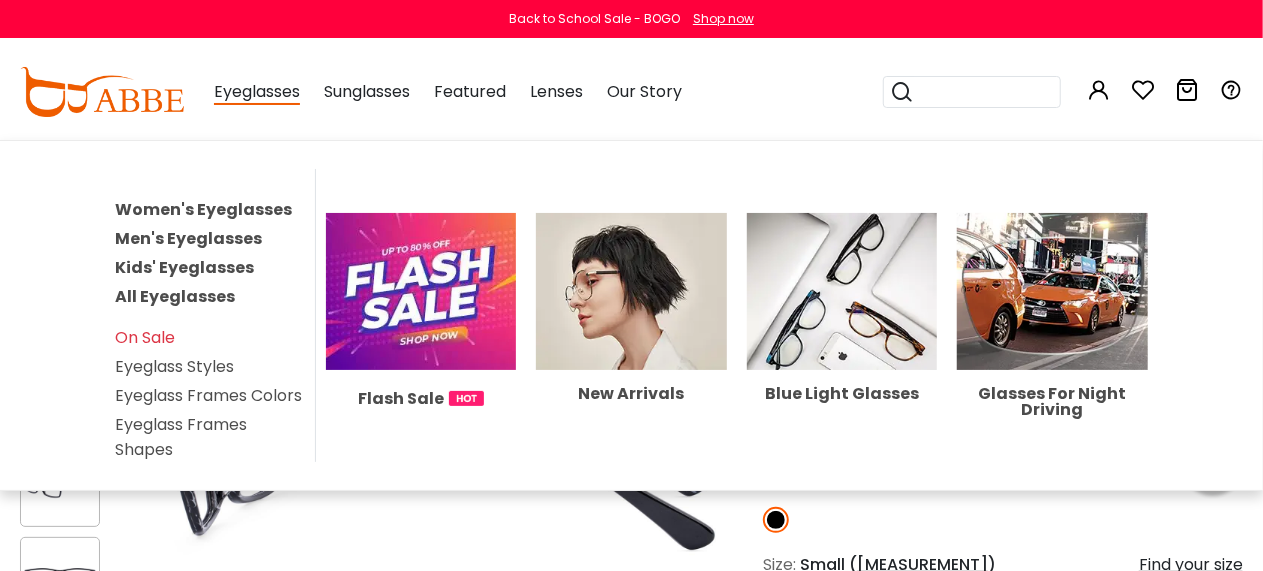 click on "Men's Eyeglasses" at bounding box center [188, 238] 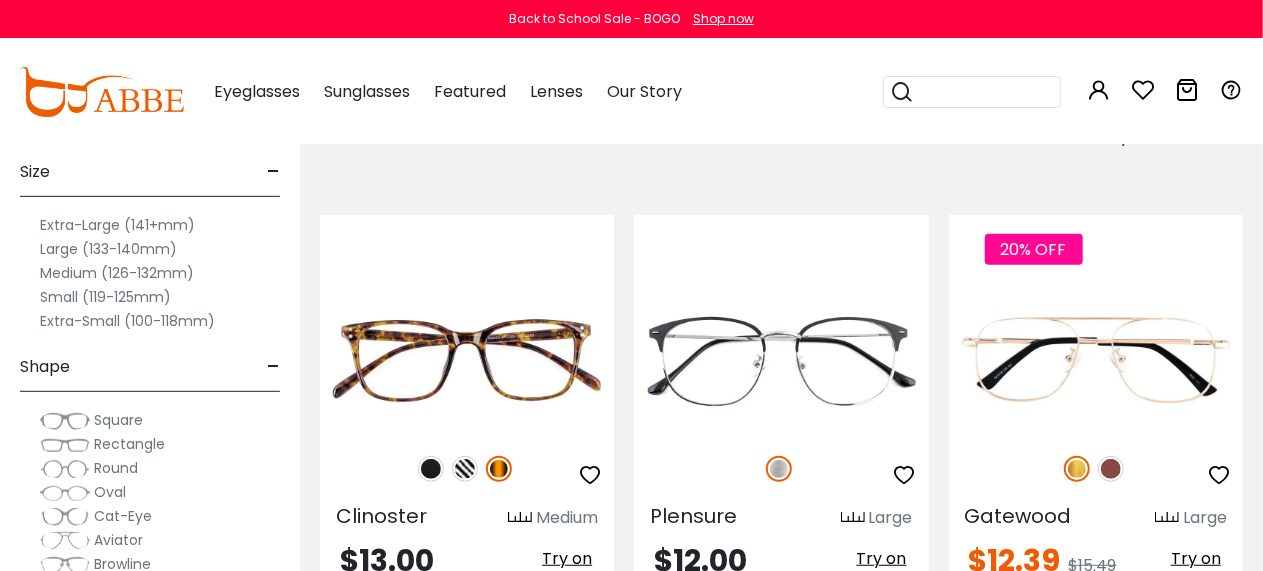 scroll, scrollTop: 0, scrollLeft: 0, axis: both 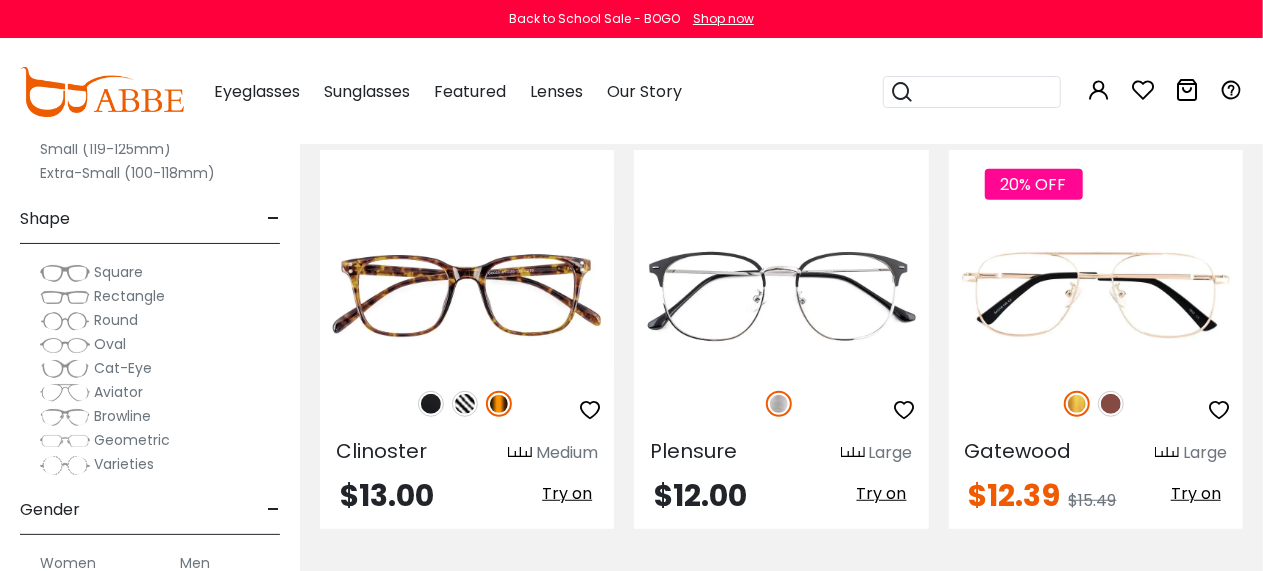 click on "Rectangle" at bounding box center (129, 296) 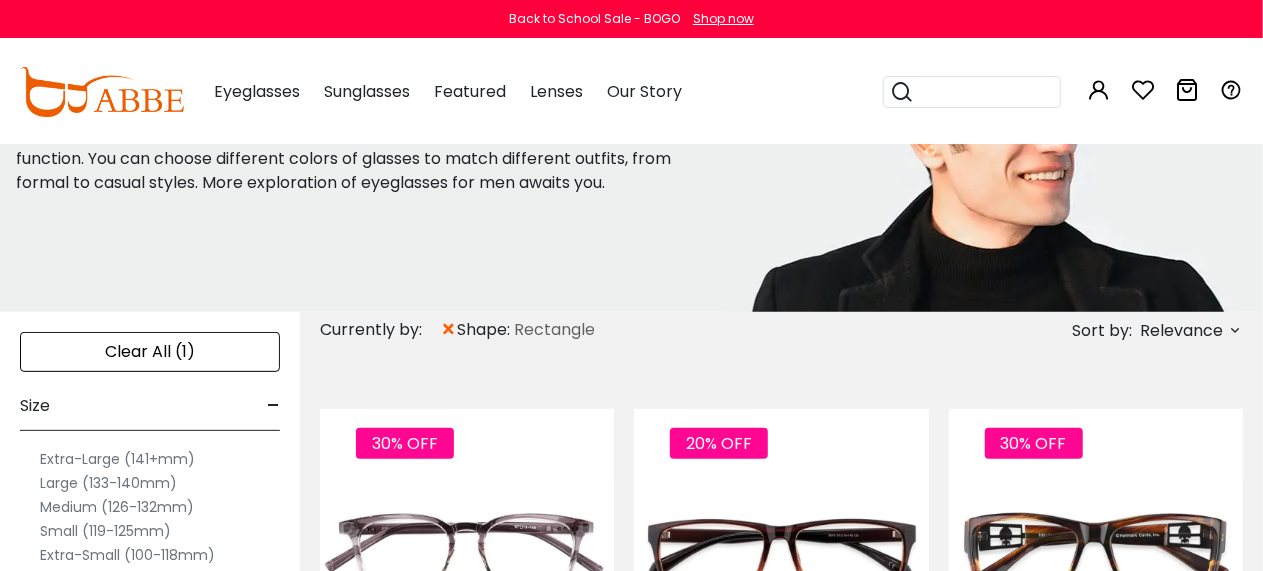 scroll, scrollTop: 388, scrollLeft: 0, axis: vertical 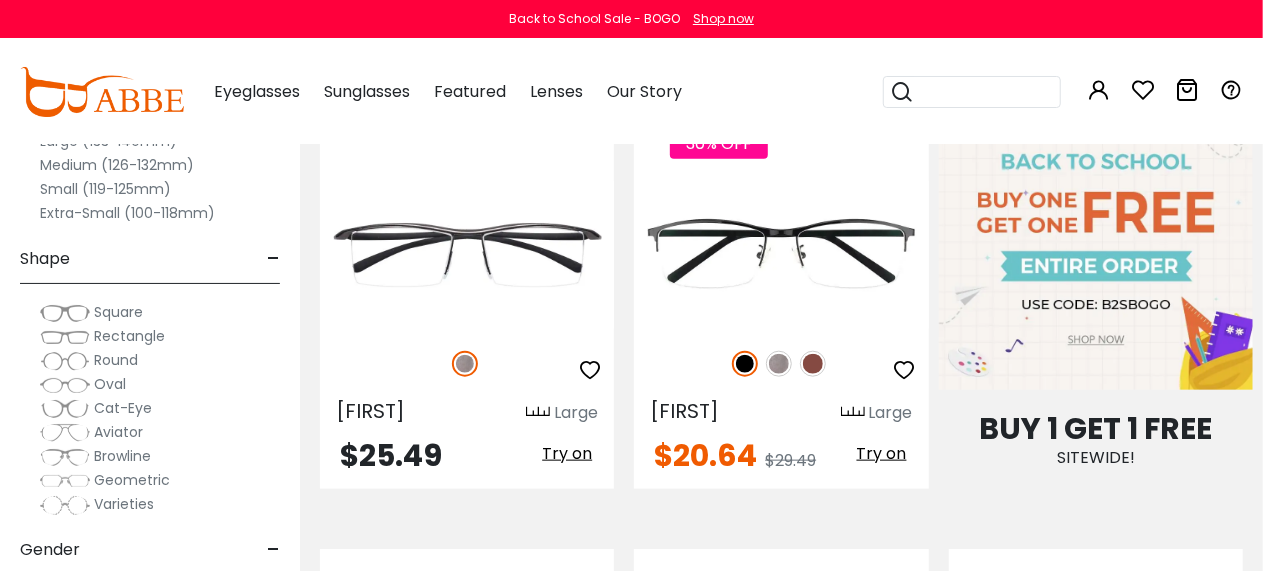 click on "Clear All (1)
Size
-
Extra-Large (141+mm)
Large (133-140mm)
Medium (126-132mm)
Small (119-125mm)
- -" at bounding box center [150, 270] 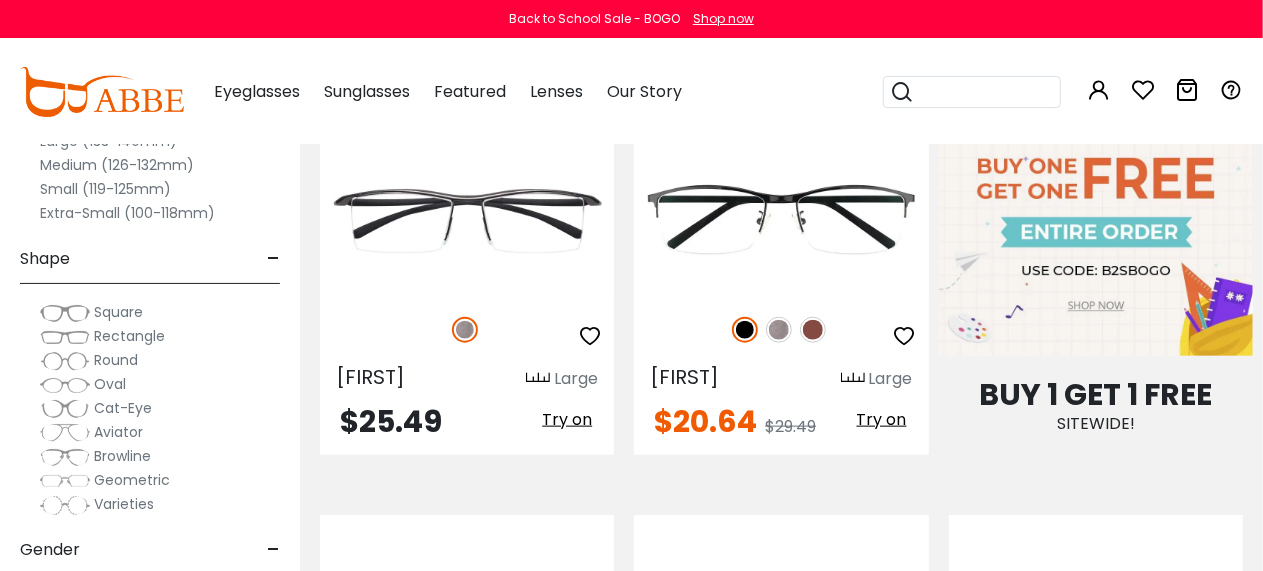 scroll, scrollTop: 960, scrollLeft: 0, axis: vertical 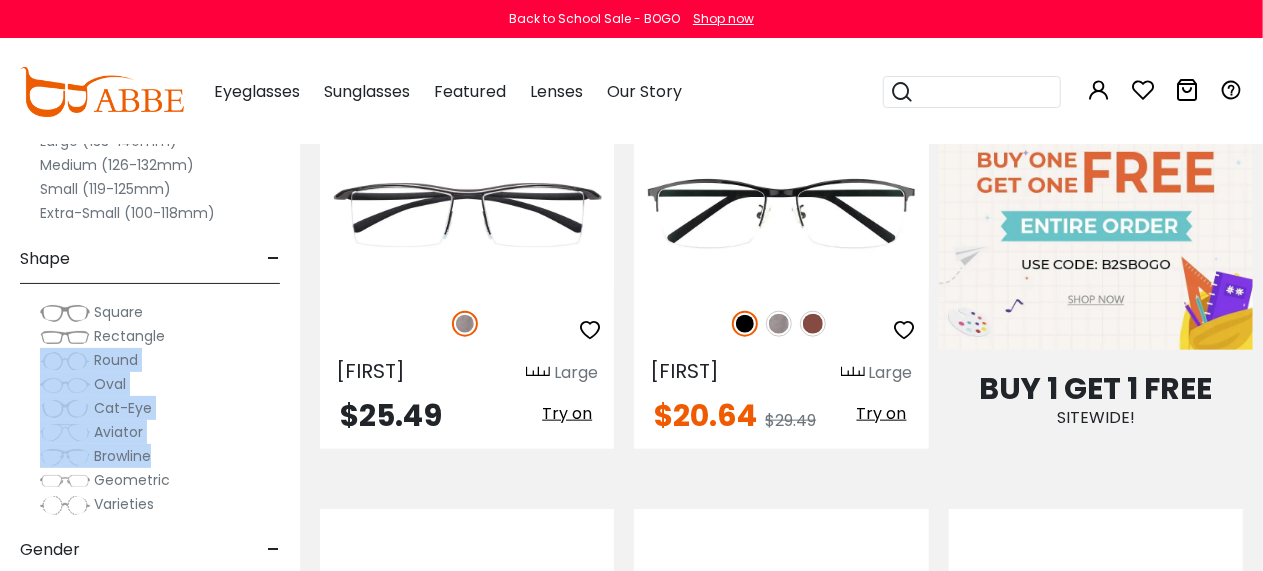 drag, startPoint x: 197, startPoint y: 465, endPoint x: 253, endPoint y: 338, distance: 138.79842 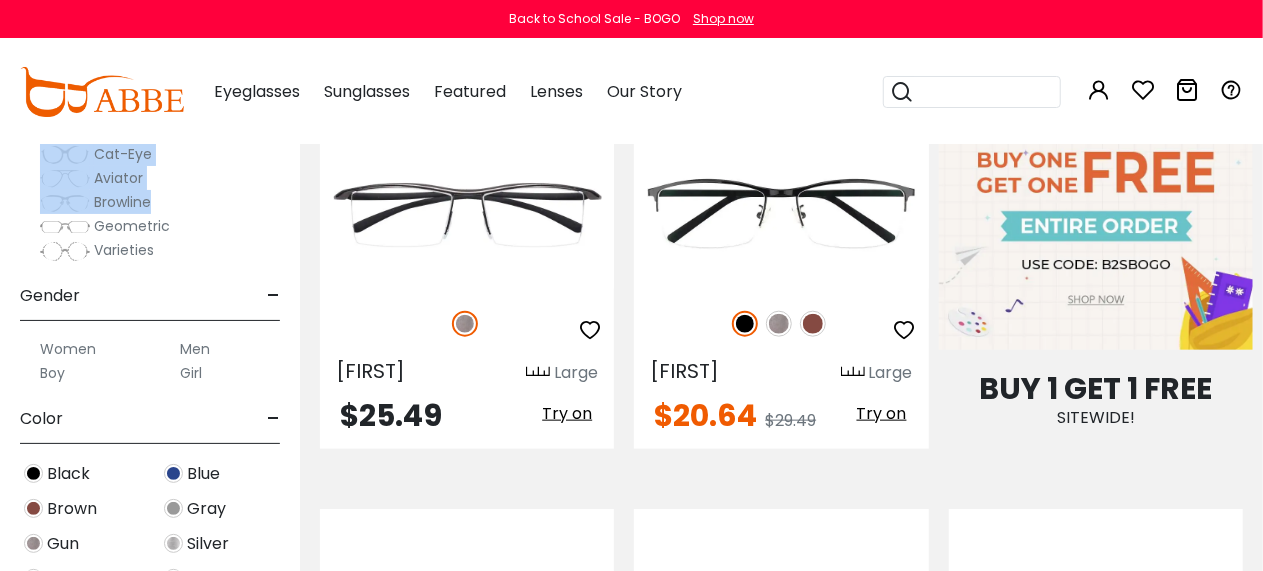 scroll, scrollTop: 256, scrollLeft: 0, axis: vertical 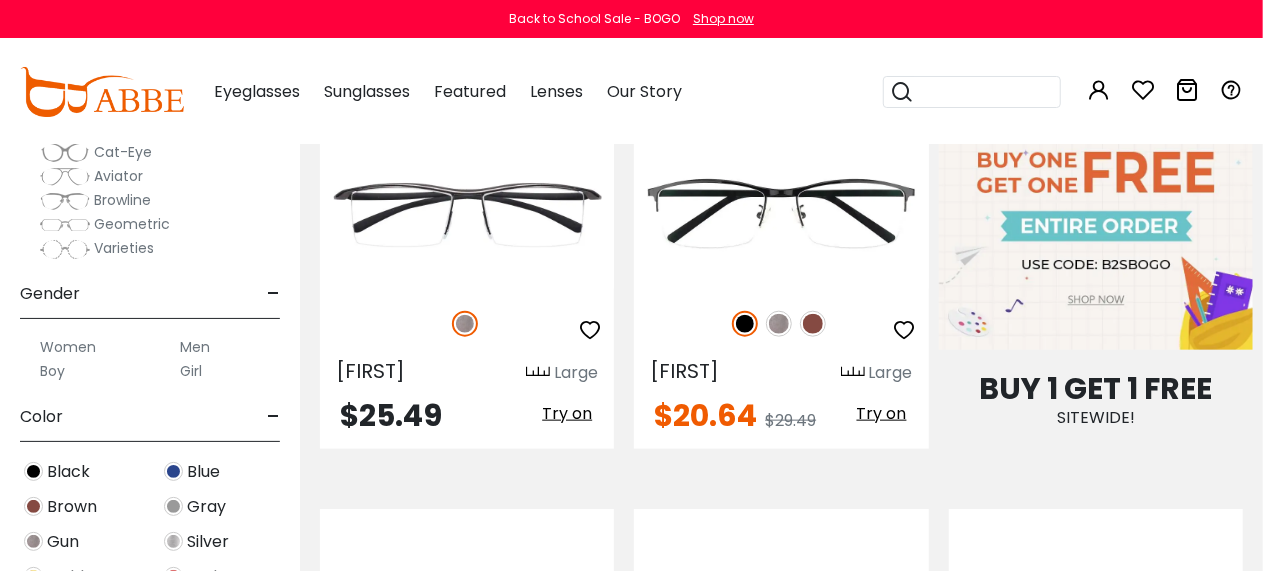 click on "30% OFF
Zaire
Medium" at bounding box center [781, 3991] 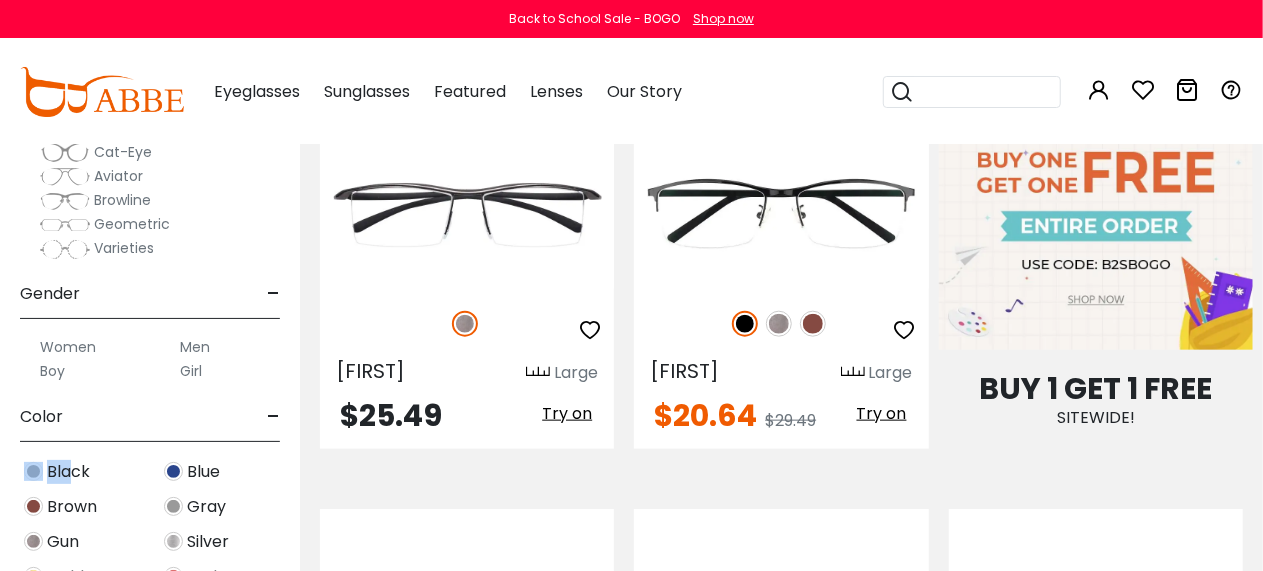 drag, startPoint x: 71, startPoint y: 467, endPoint x: 20, endPoint y: 466, distance: 51.009804 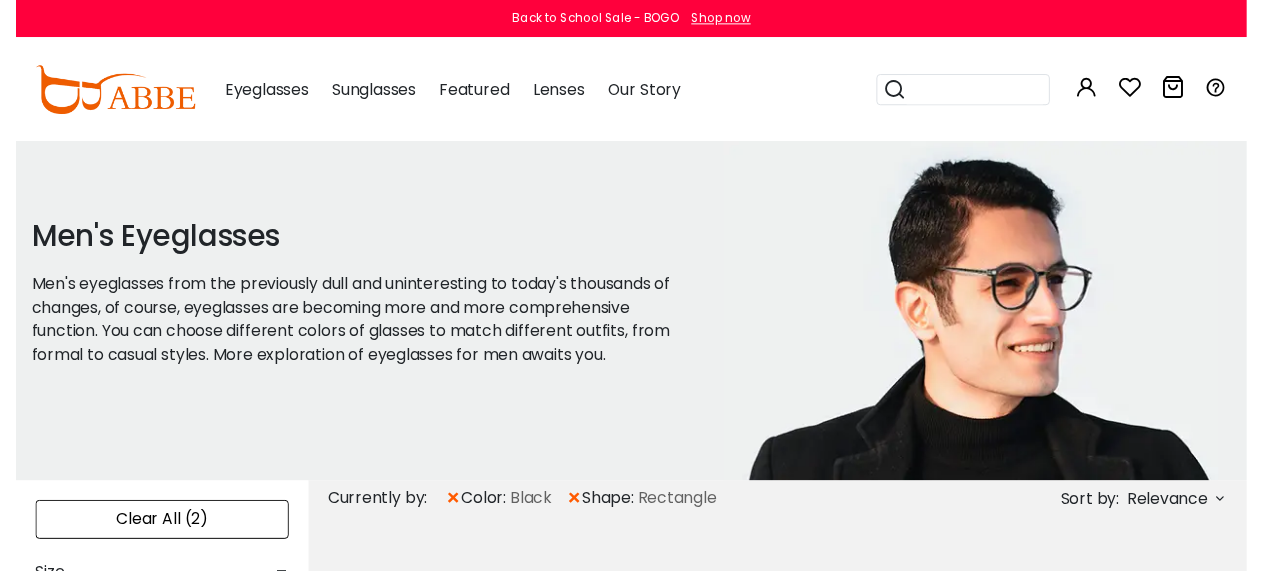 scroll, scrollTop: 0, scrollLeft: 0, axis: both 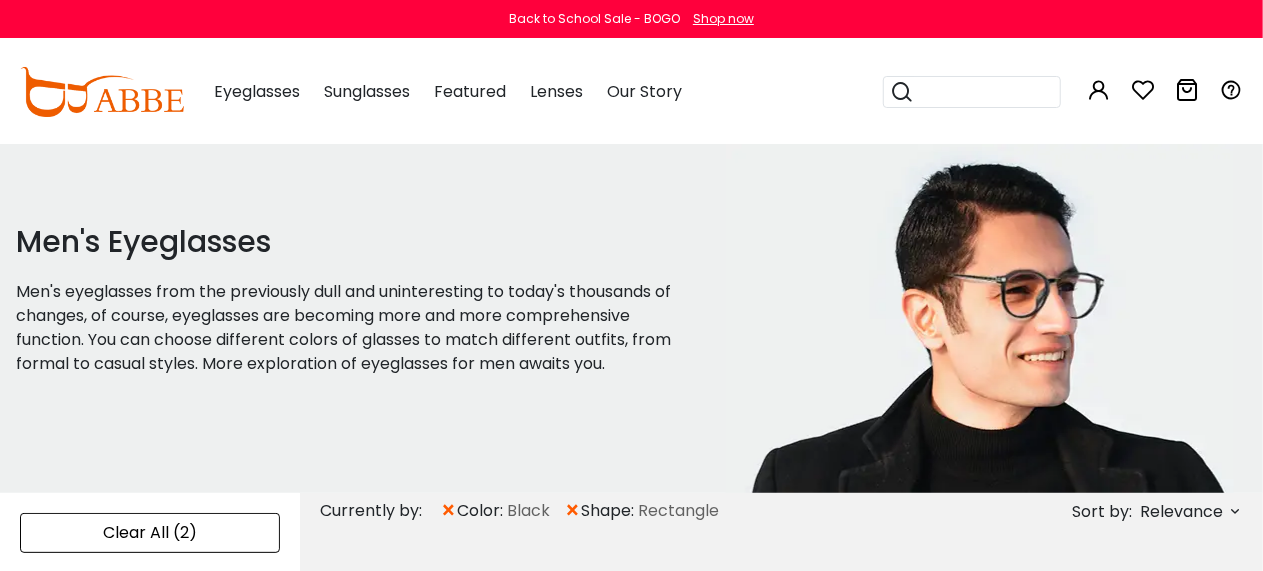 click on "Men's Eyeglasses
Men's eyeglasses from the previously dull and uninteresting to today's thousands of changes, of course, eyeglasses are becoming more and more comprehensive function. You can choose different colors of glasses to match different outfits, from formal to casual styles. More exploration of eyeglasses for men awaits you." at bounding box center [363, 318] 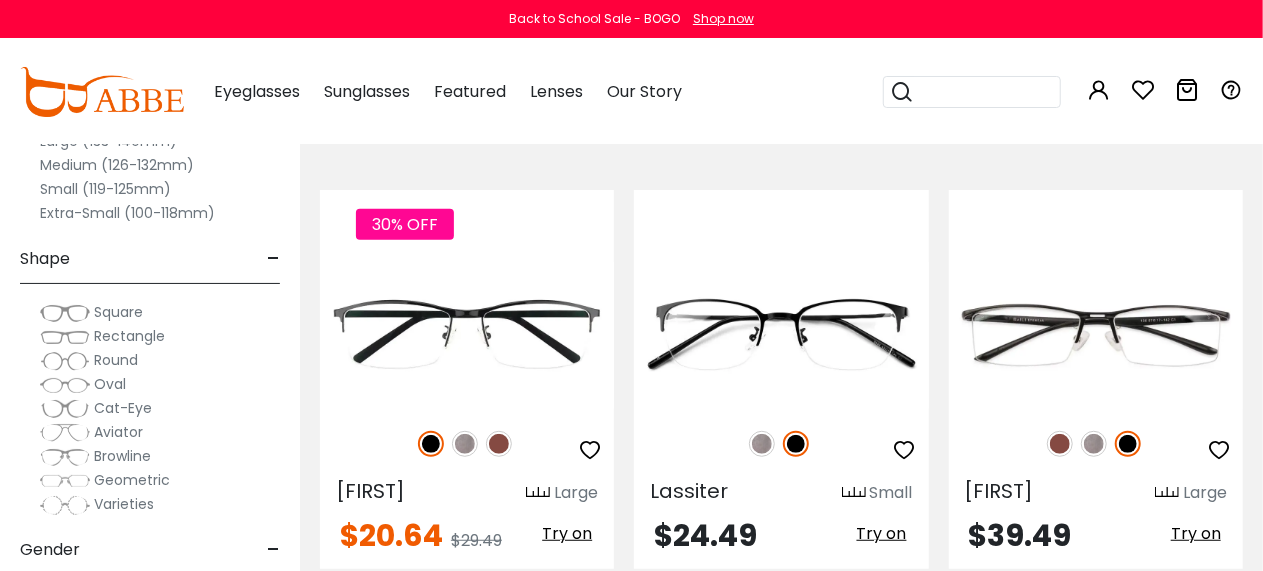 scroll, scrollTop: 440, scrollLeft: 0, axis: vertical 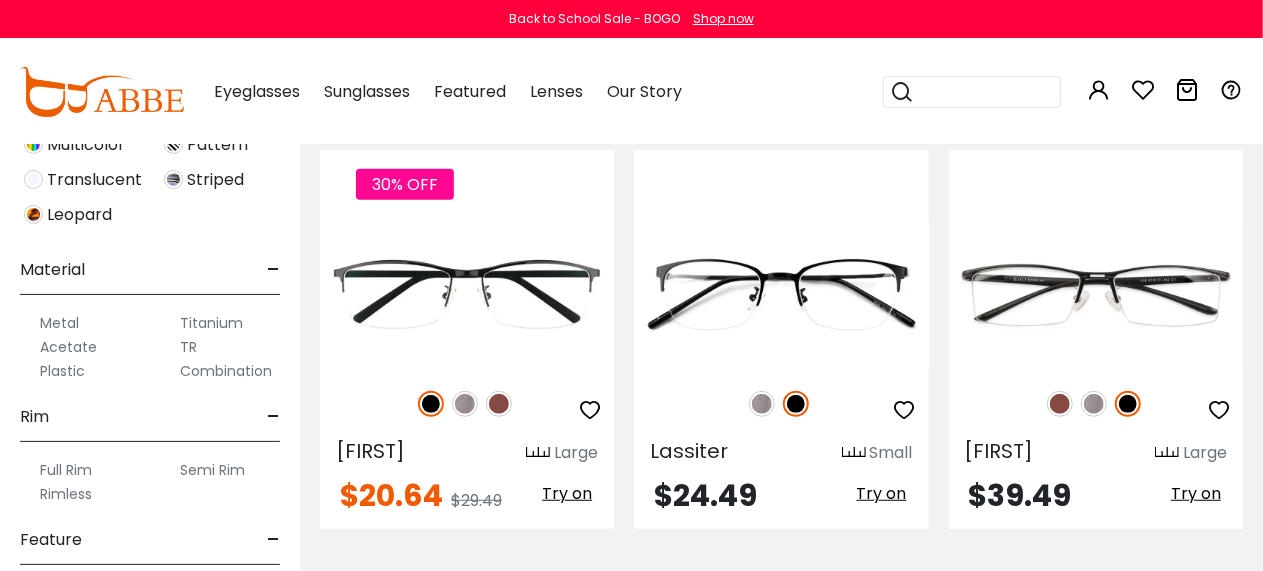 click on "Plastic" at bounding box center (62, 371) 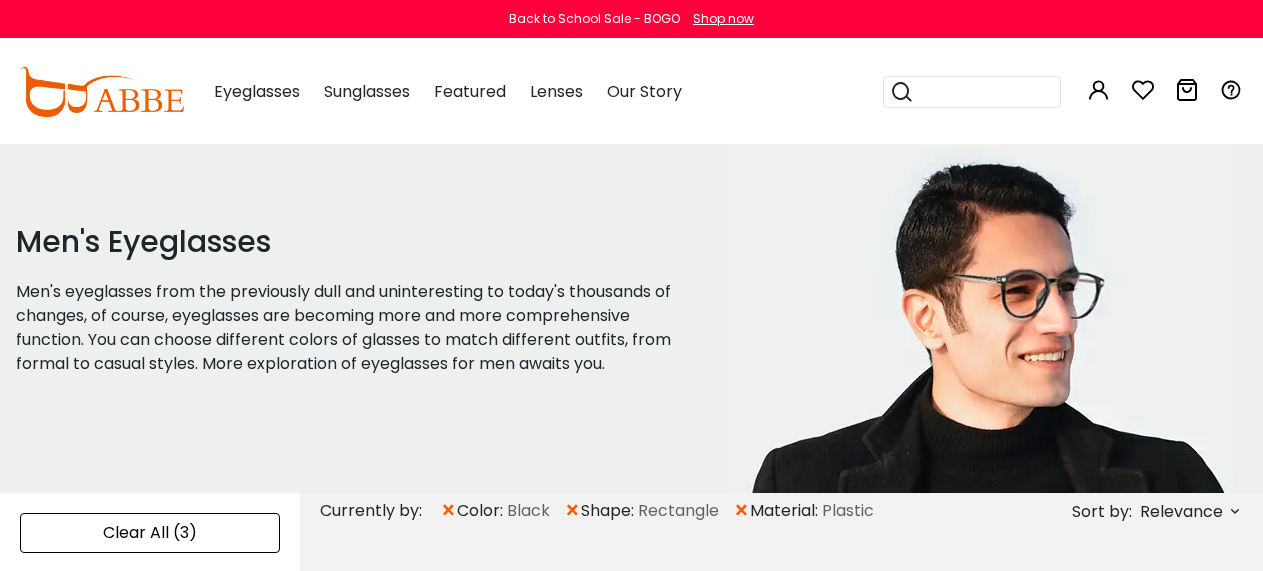 scroll, scrollTop: 0, scrollLeft: 0, axis: both 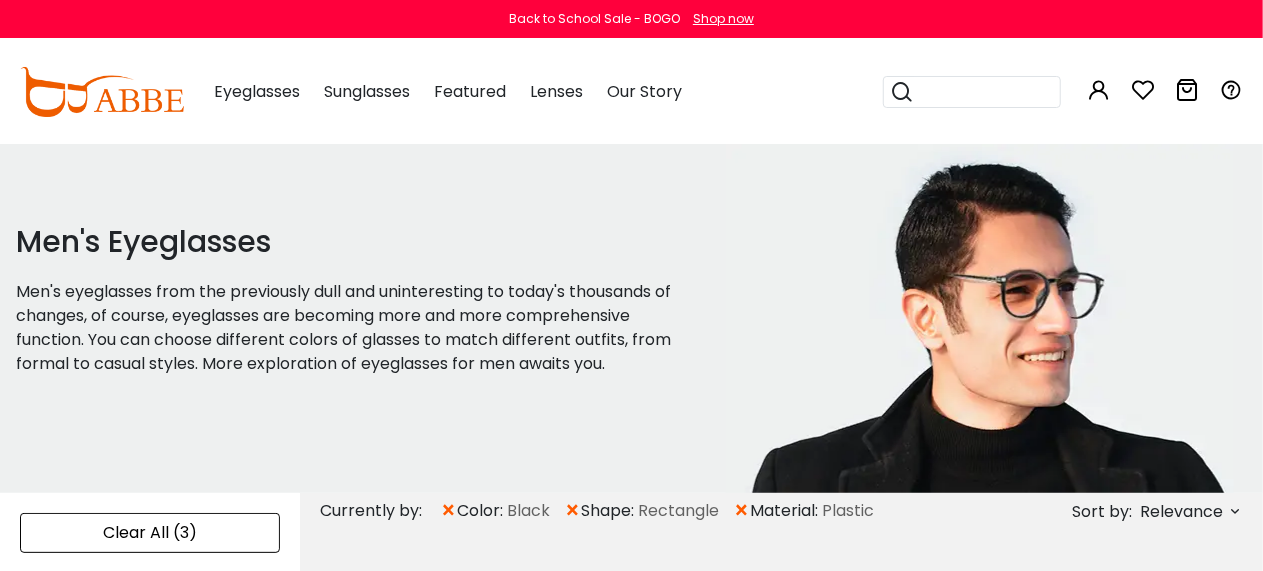 click on "Men's eyeglasses from the previously dull and uninteresting to today's thousands of changes, of course, eyeglasses are becoming more and more comprehensive function. You can choose different colors of glasses to match different outfits, from formal to casual styles. More exploration of eyeglasses for men awaits you." at bounding box center (346, 328) 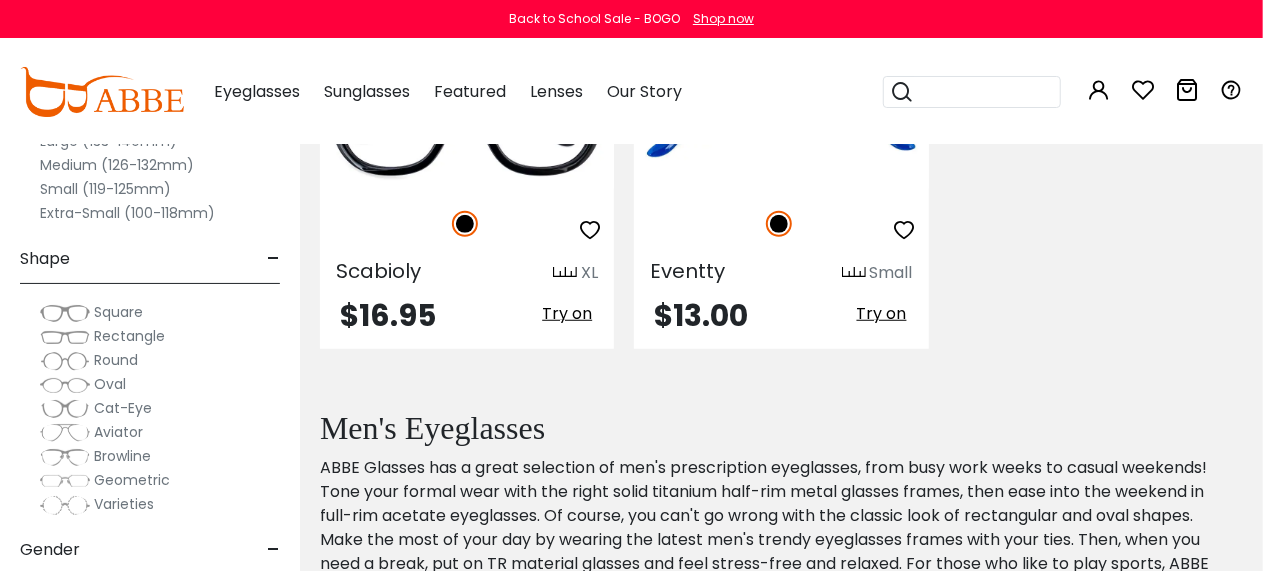 scroll, scrollTop: 627, scrollLeft: 0, axis: vertical 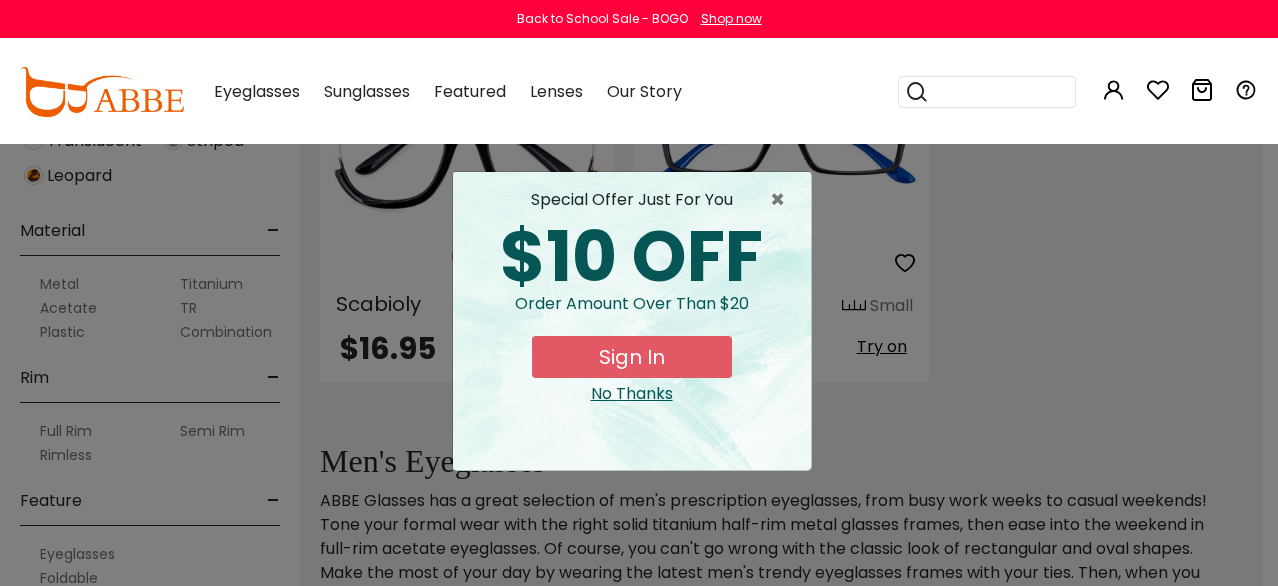 click on "×
special offer just for you
$10 OFF
Order amount over than $20
Sign In
No Thanks" at bounding box center (639, 293) 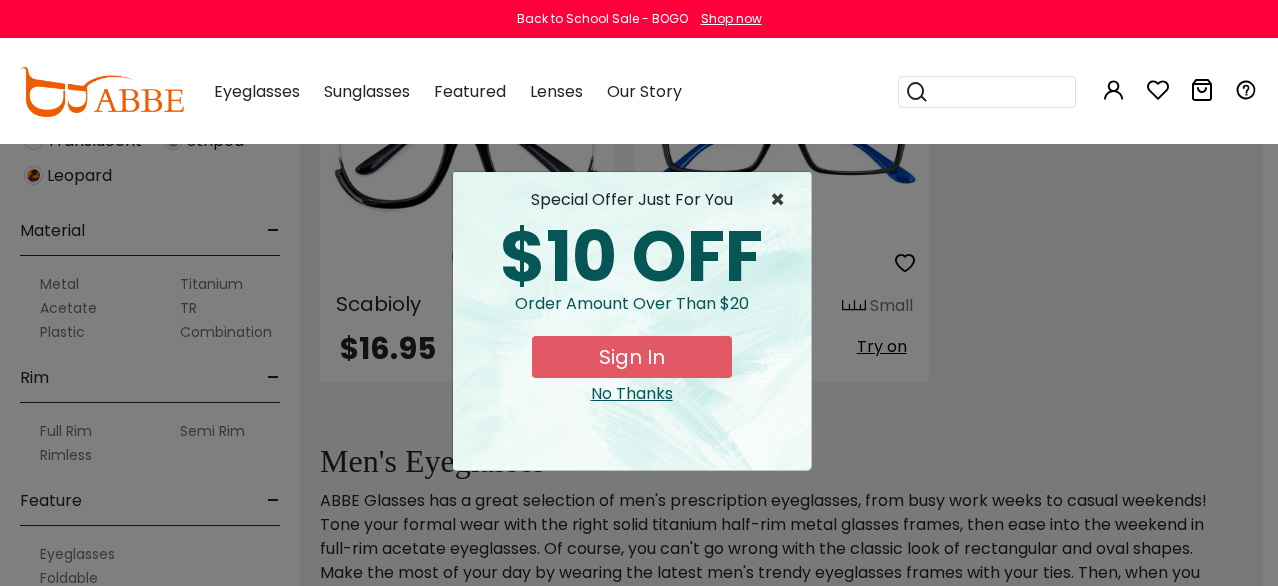 click on "×" at bounding box center [782, 200] 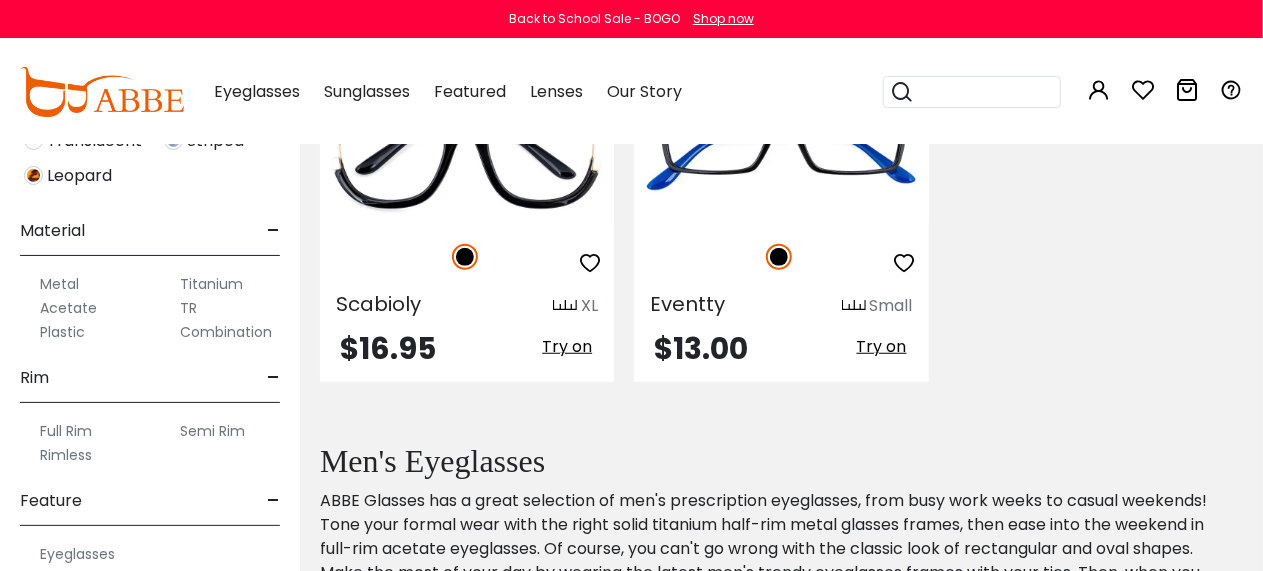 click on "Combination" at bounding box center [226, 332] 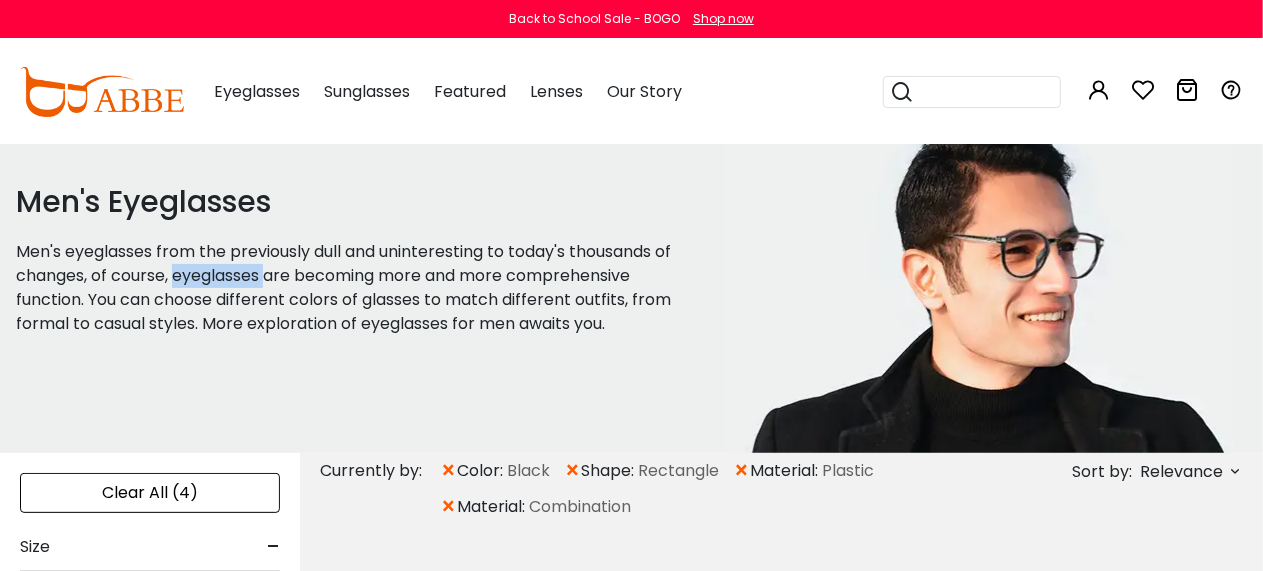 scroll, scrollTop: 0, scrollLeft: 0, axis: both 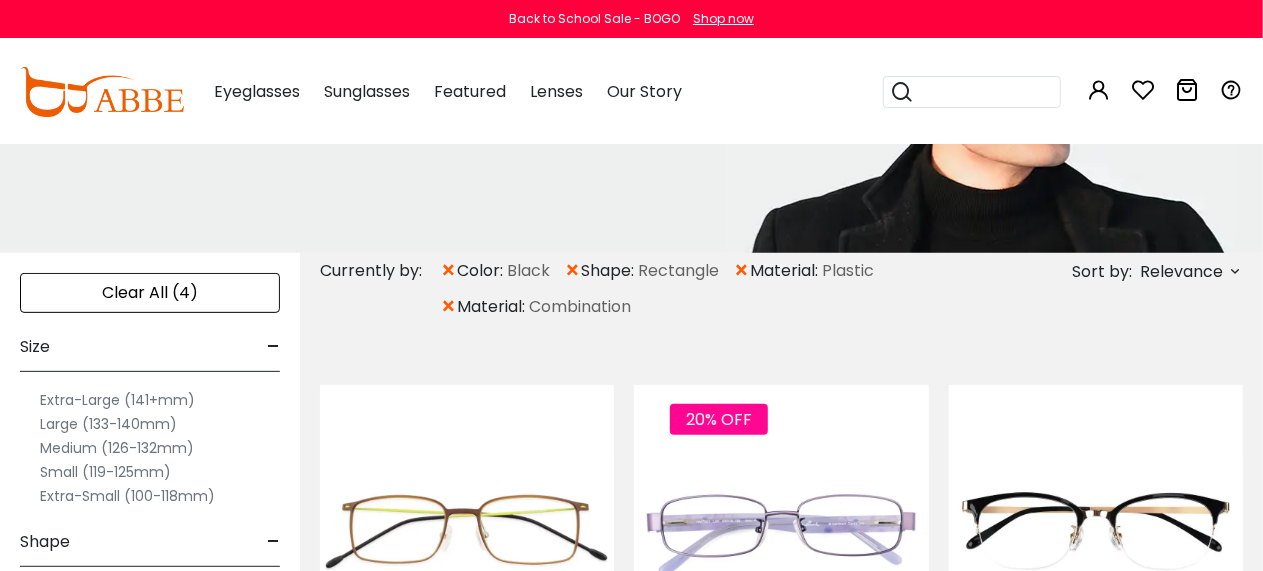 click on "×" at bounding box center [741, 271] 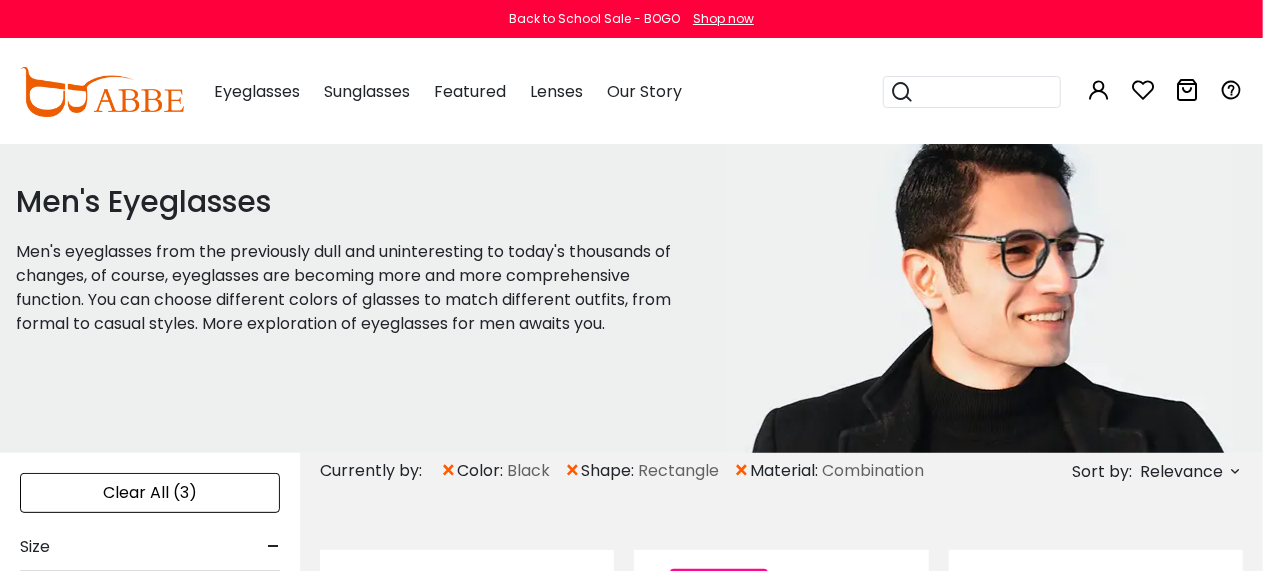 scroll, scrollTop: 0, scrollLeft: 0, axis: both 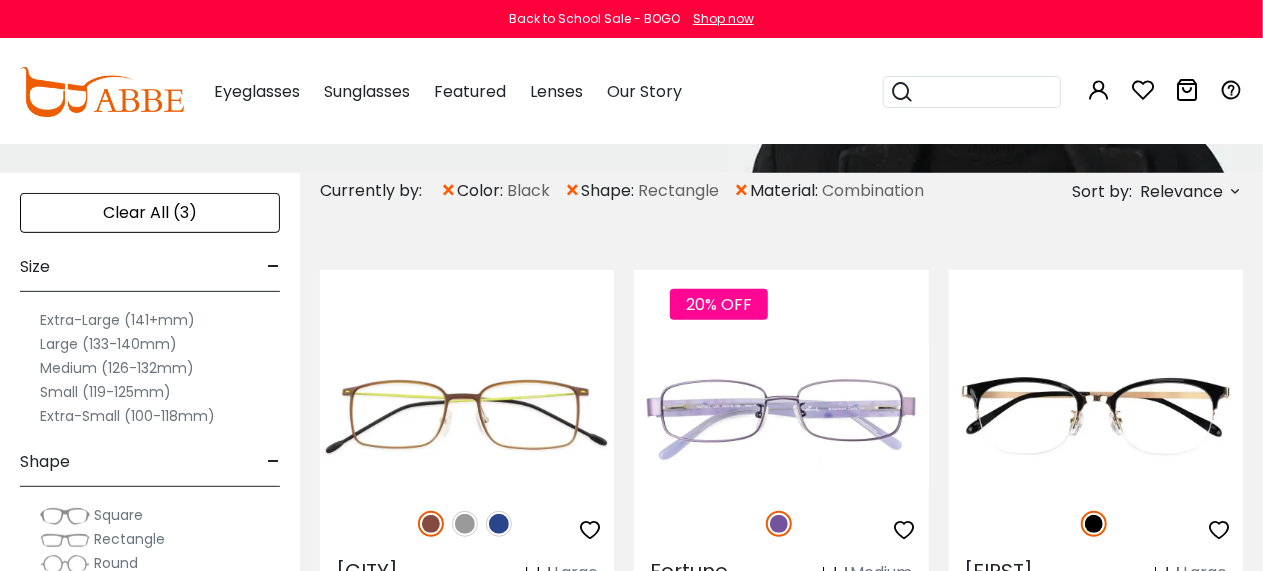 click on "×" at bounding box center (741, 191) 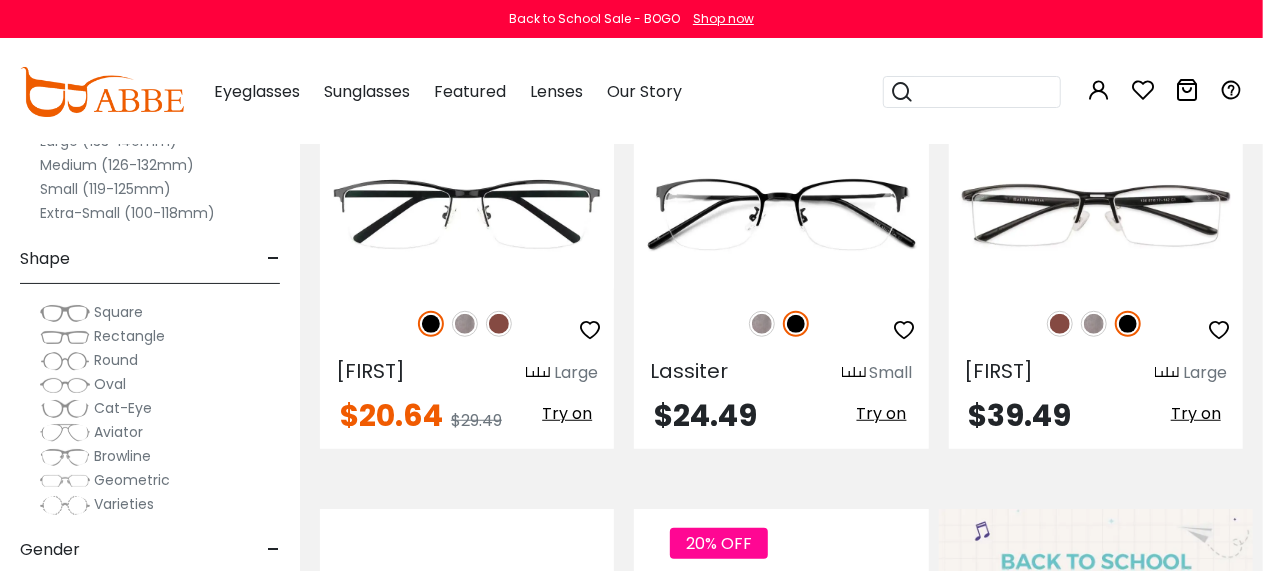 scroll, scrollTop: 0, scrollLeft: 0, axis: both 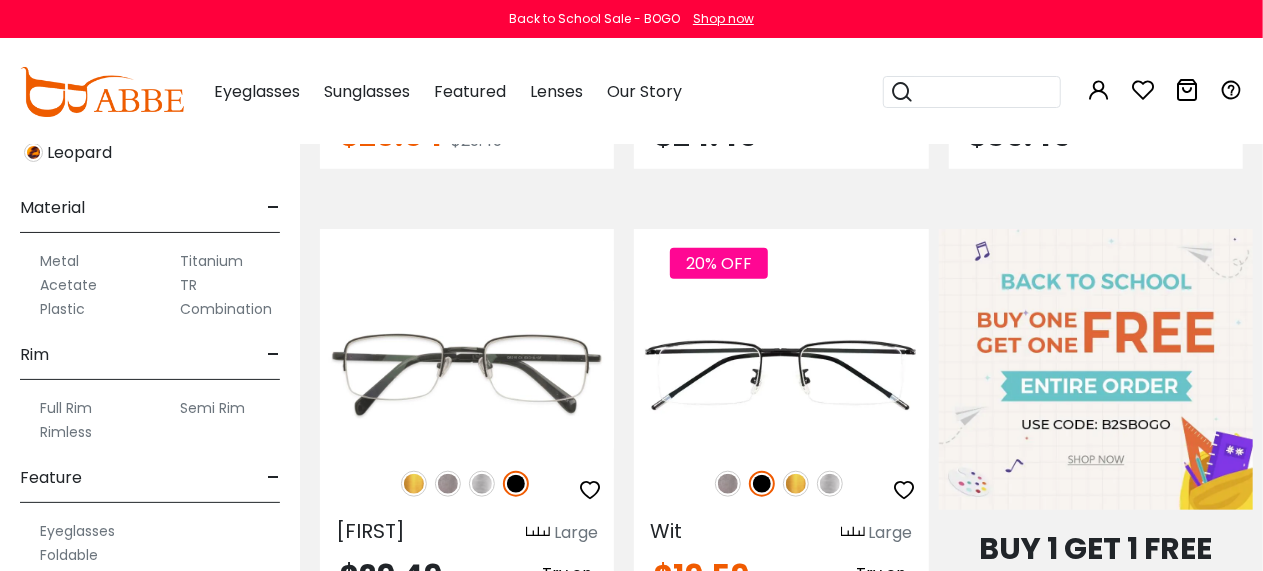 click on "Acetate" at bounding box center (68, 285) 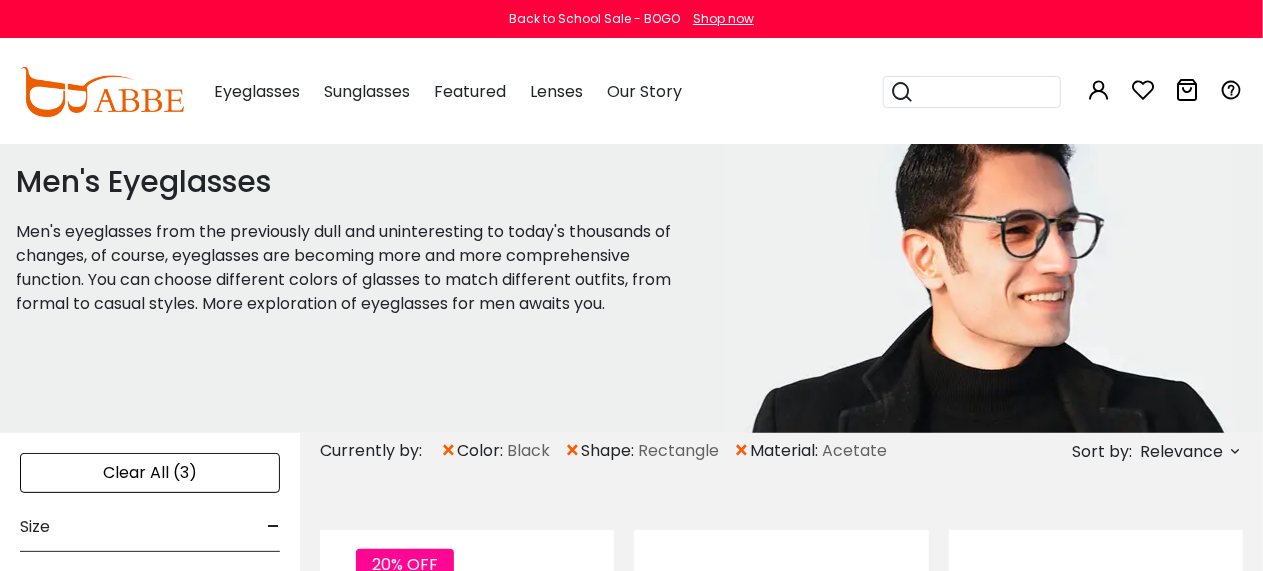 scroll, scrollTop: 0, scrollLeft: 0, axis: both 